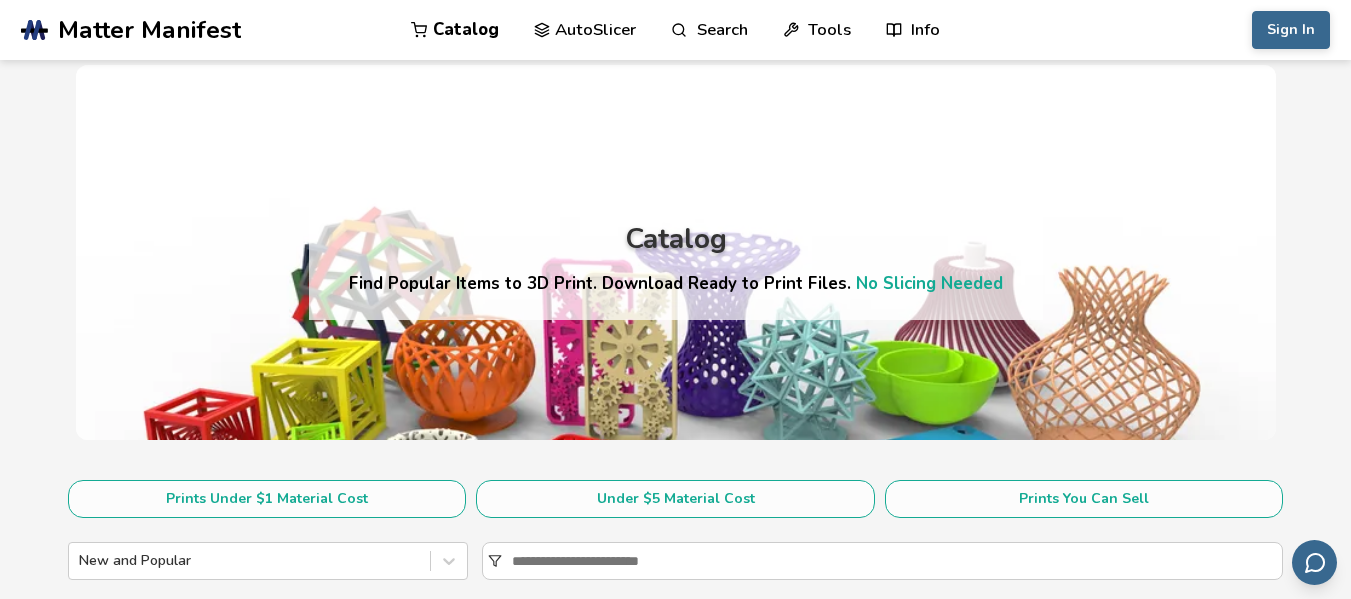 scroll, scrollTop: 0, scrollLeft: 0, axis: both 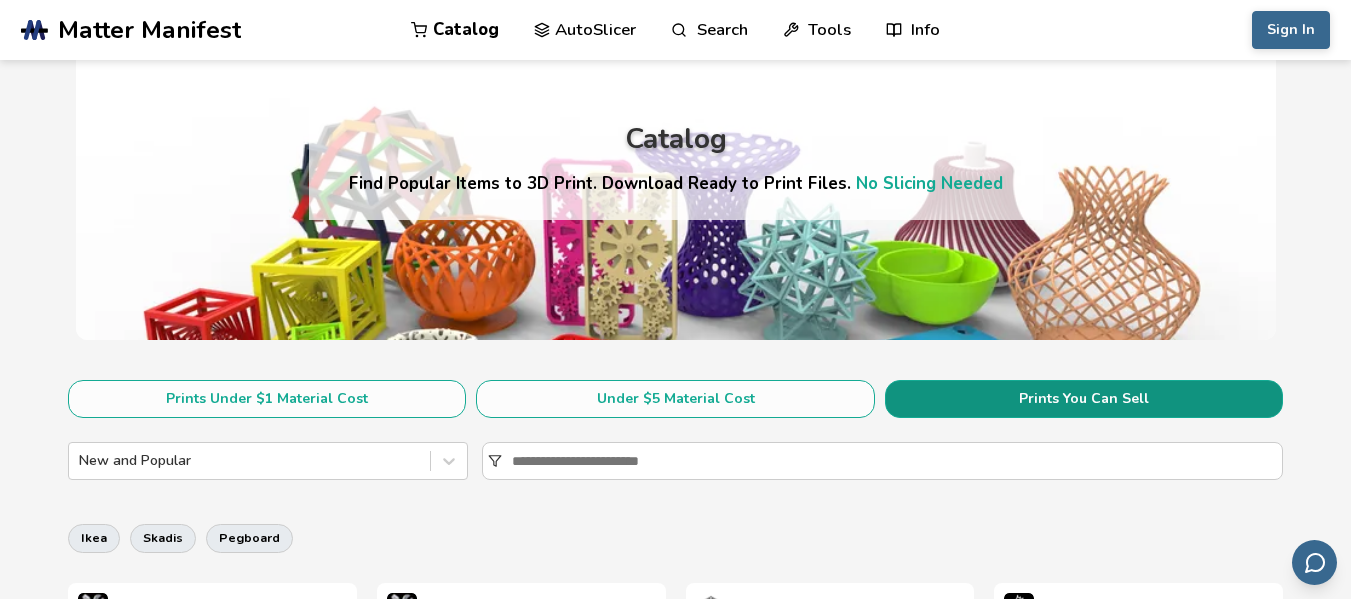 click on "Prints You Can Sell" at bounding box center [1084, 399] 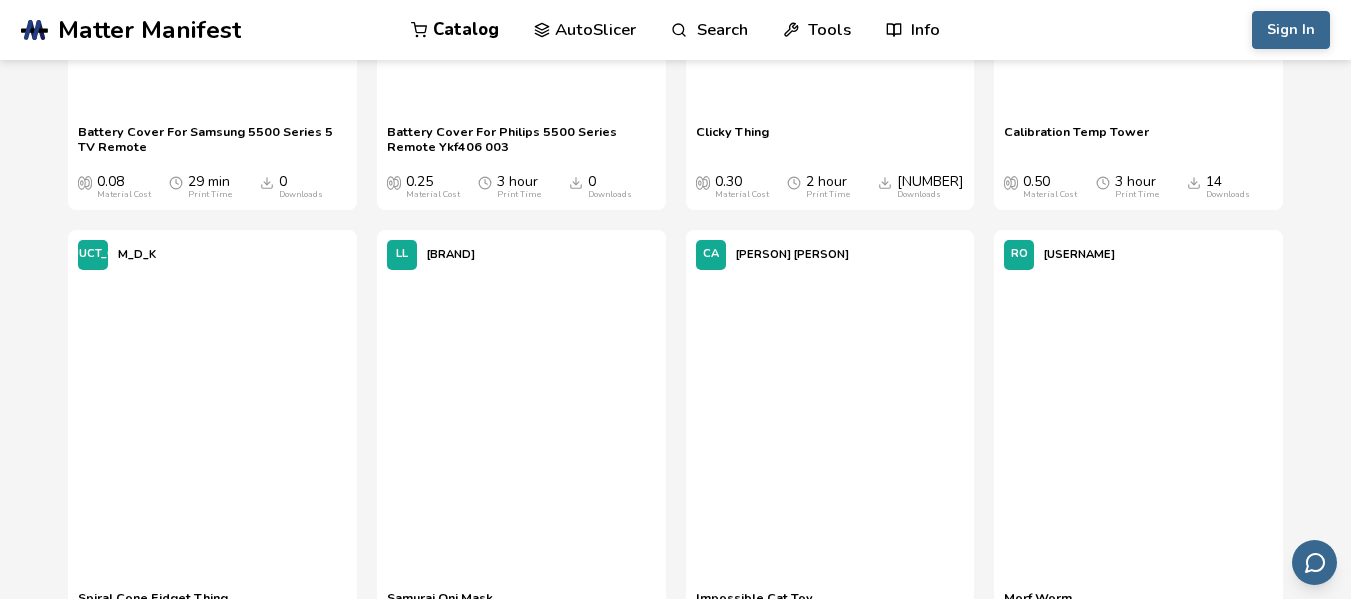 scroll, scrollTop: 1400, scrollLeft: 0, axis: vertical 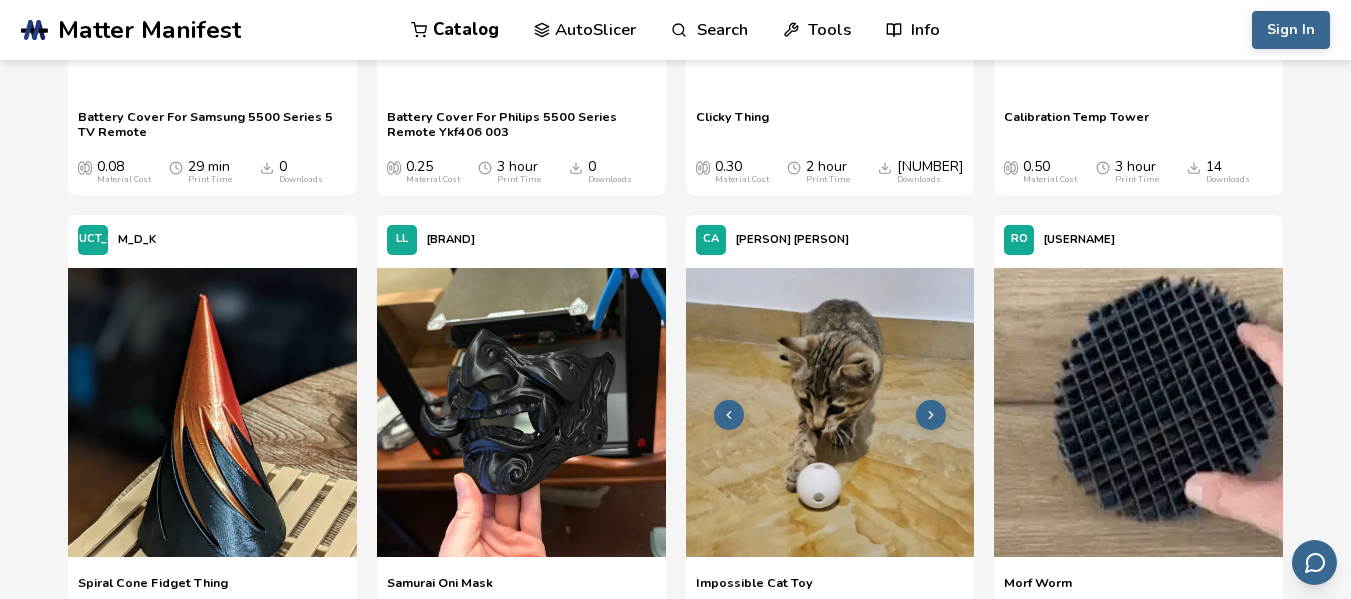 click at bounding box center (830, 412) 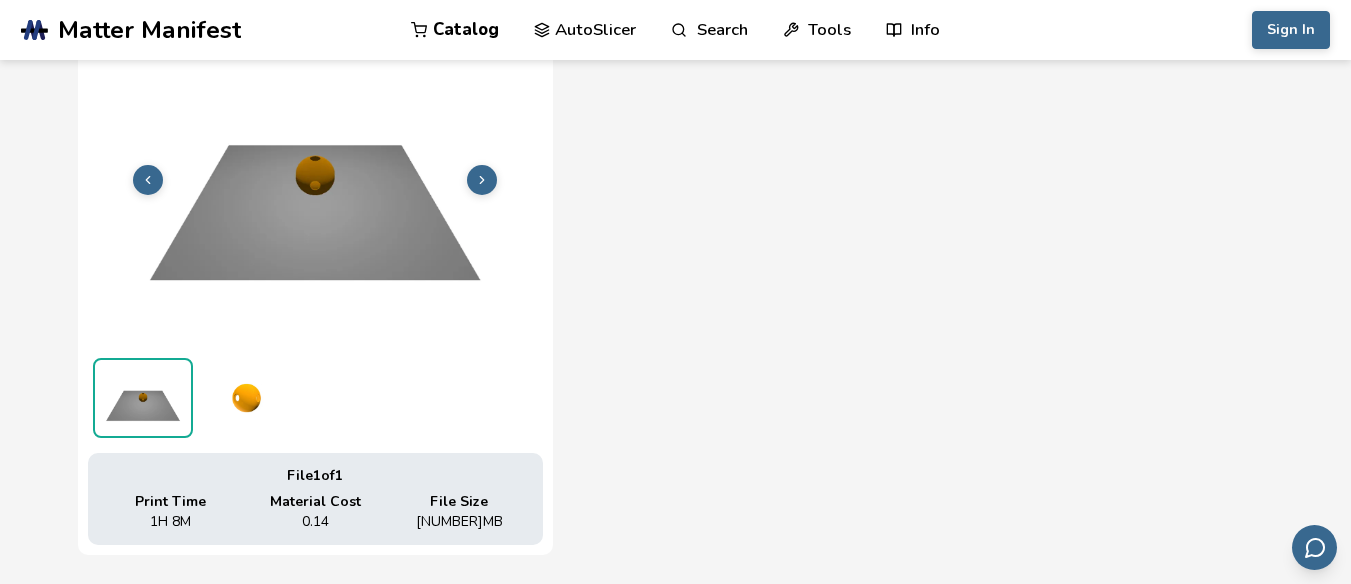 scroll, scrollTop: 794, scrollLeft: 0, axis: vertical 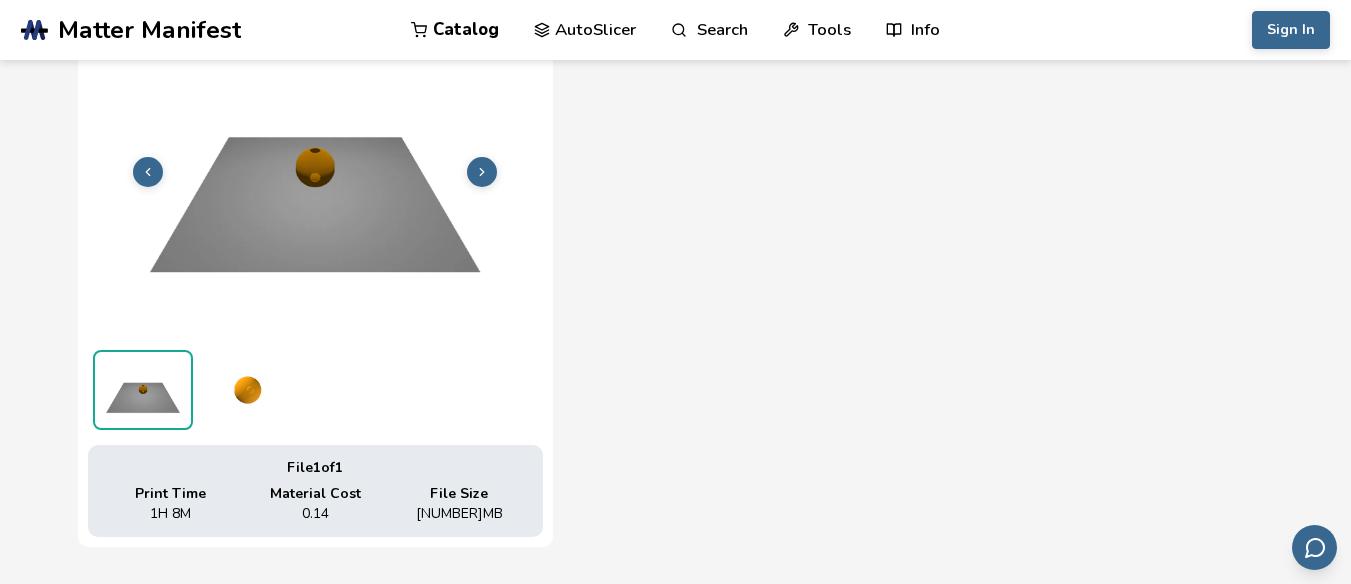 click 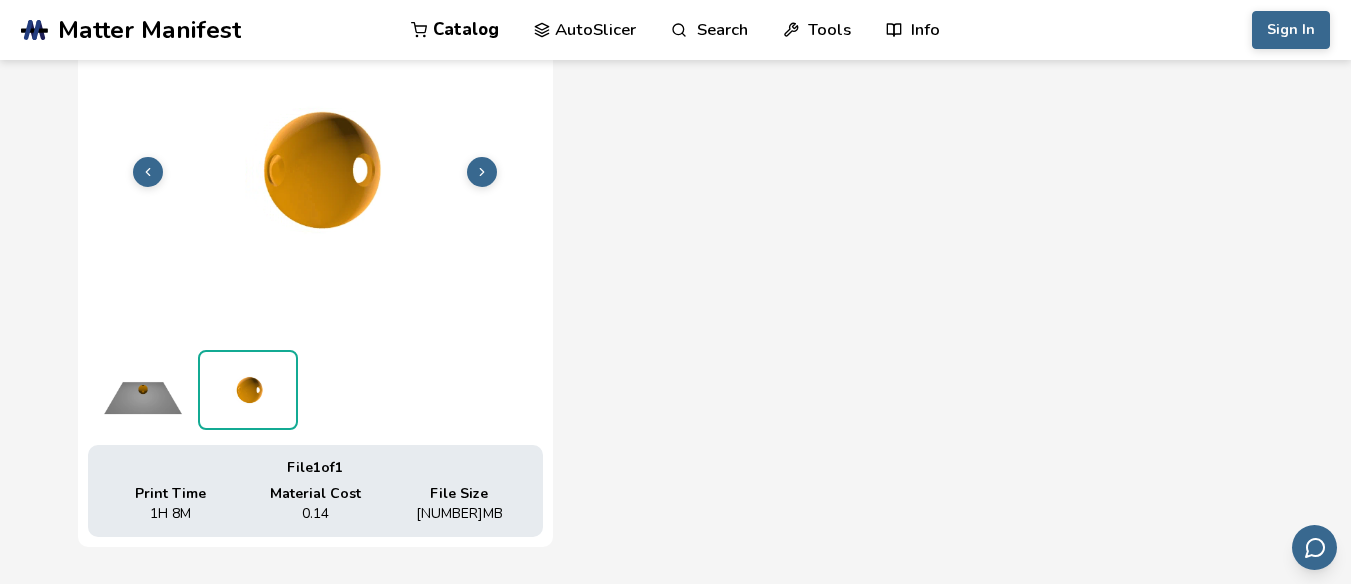 click 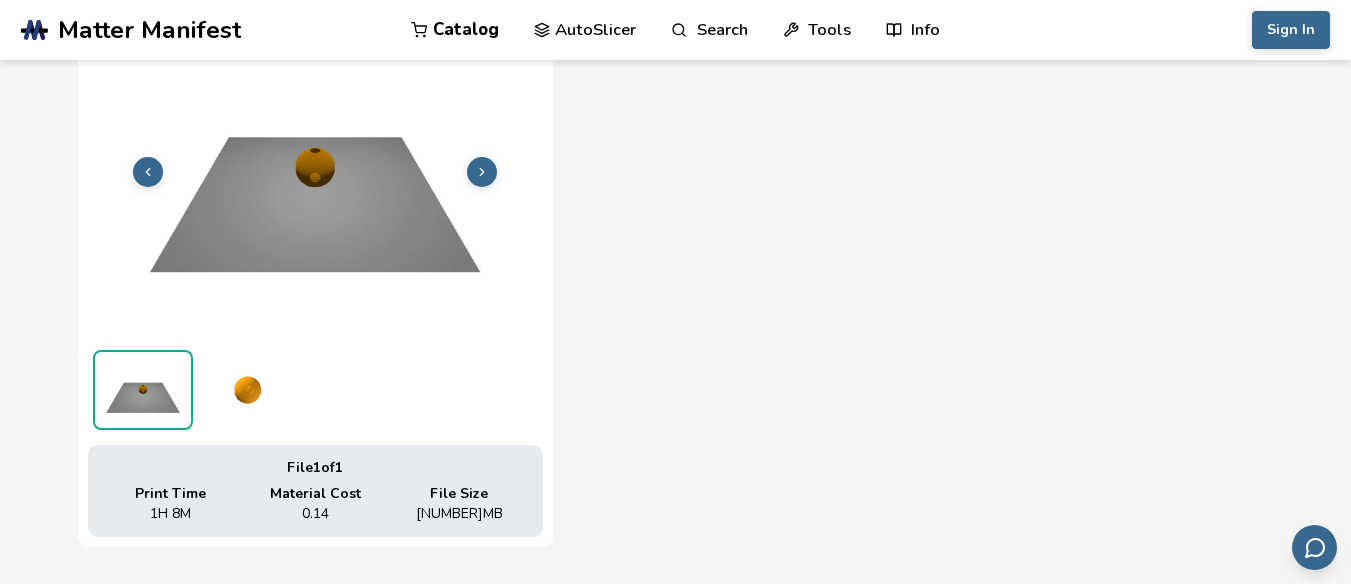 click 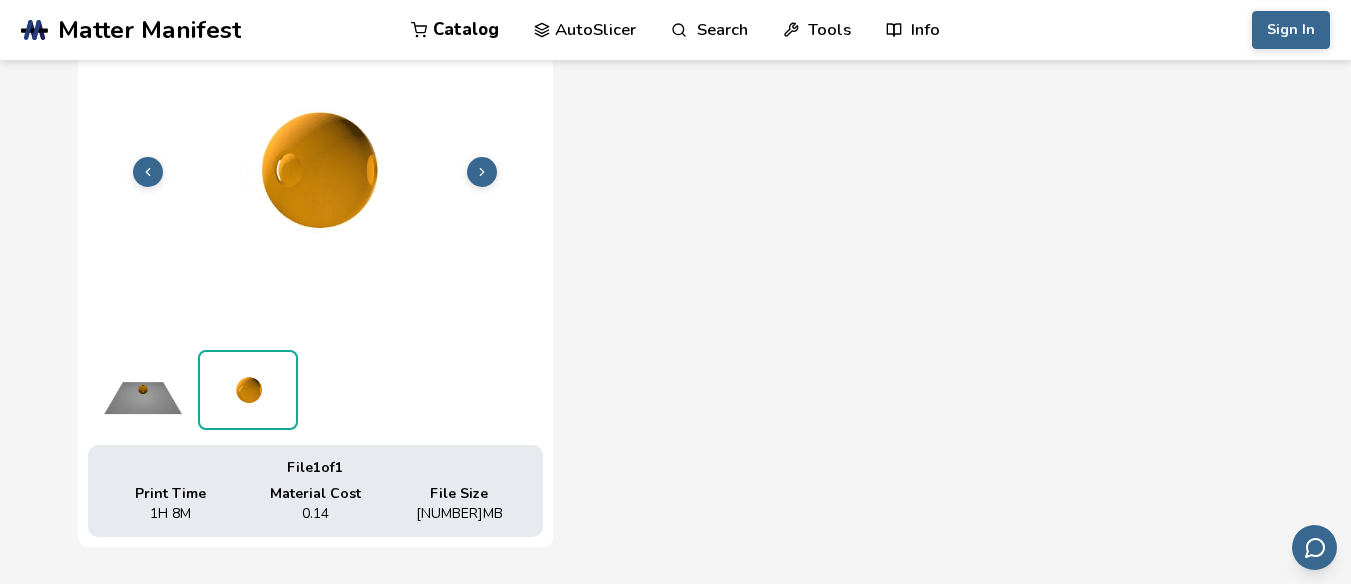 click 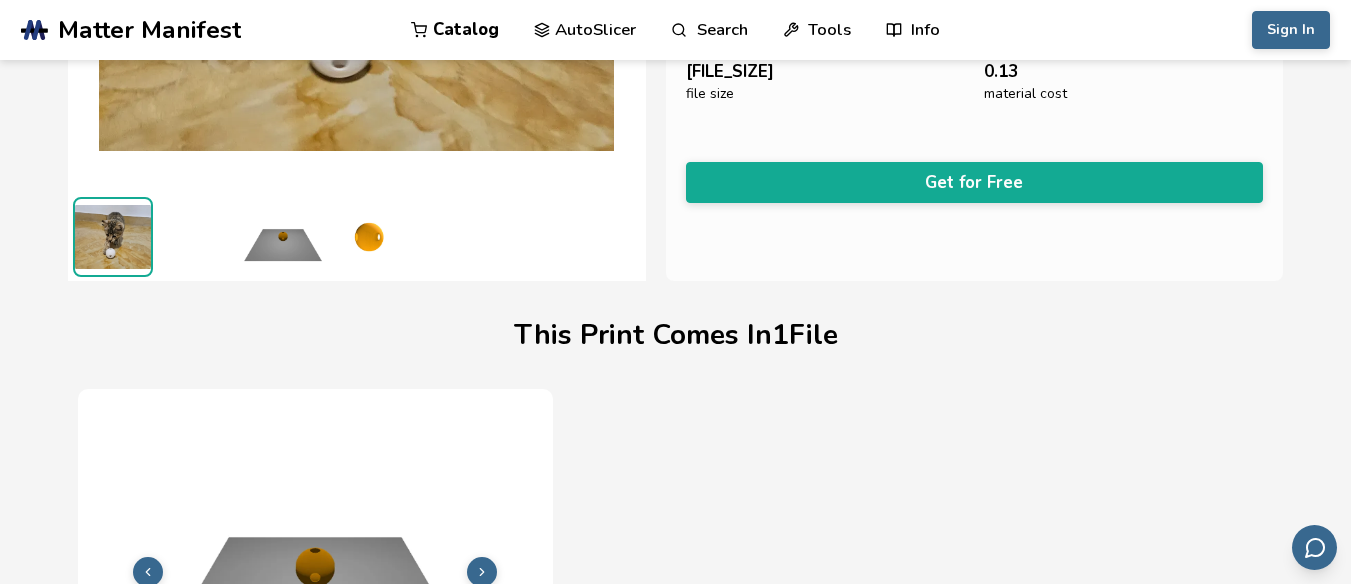 scroll, scrollTop: 194, scrollLeft: 0, axis: vertical 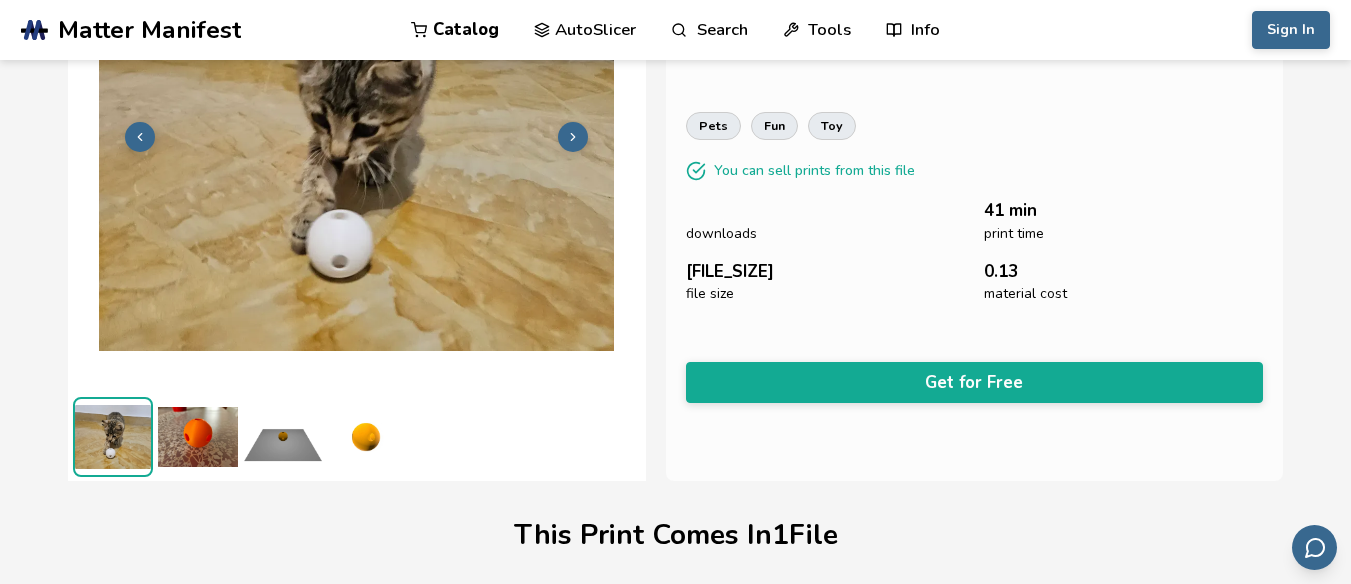 click at bounding box center (113, 437) 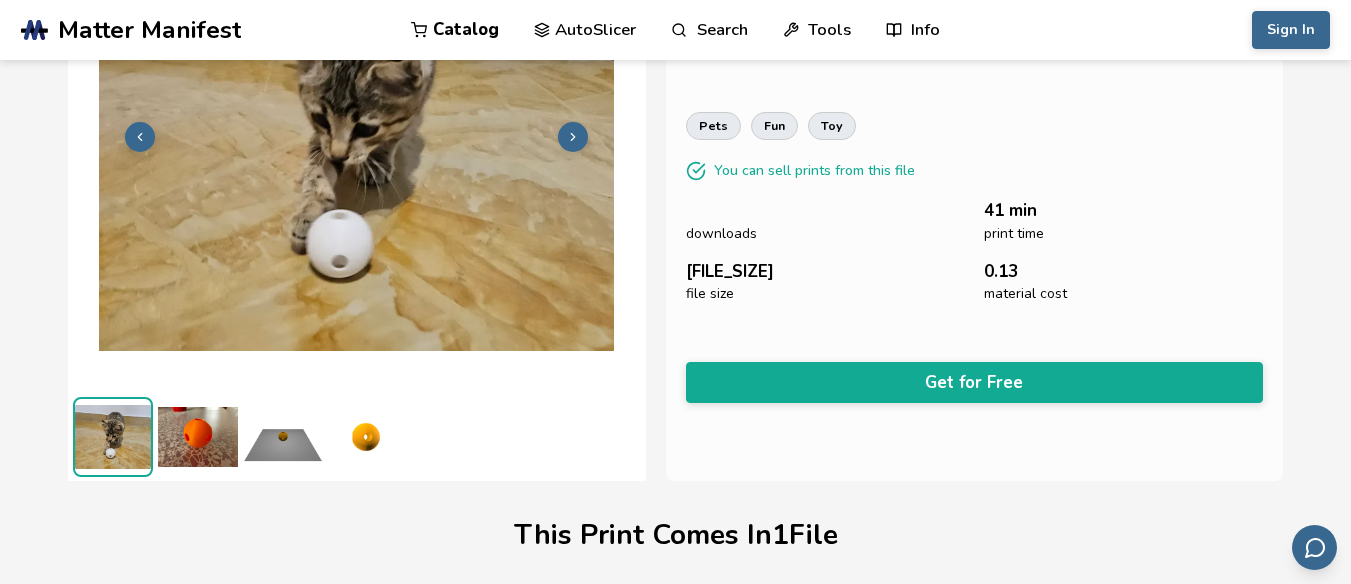 click at bounding box center [113, 437] 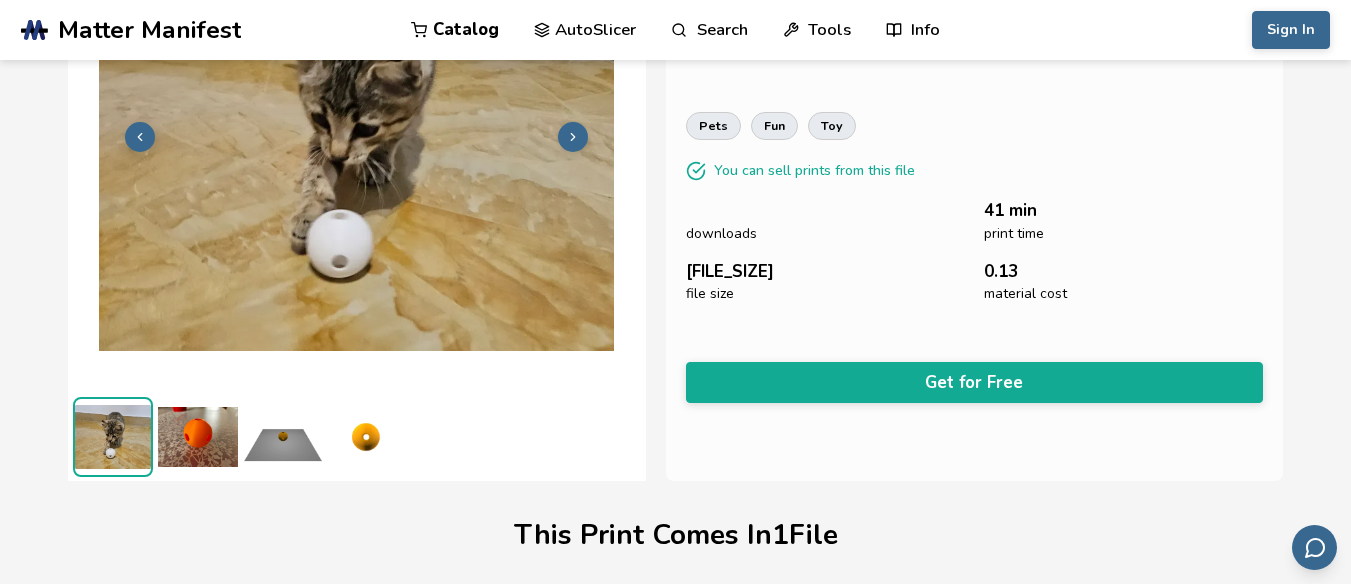 click at bounding box center [113, 437] 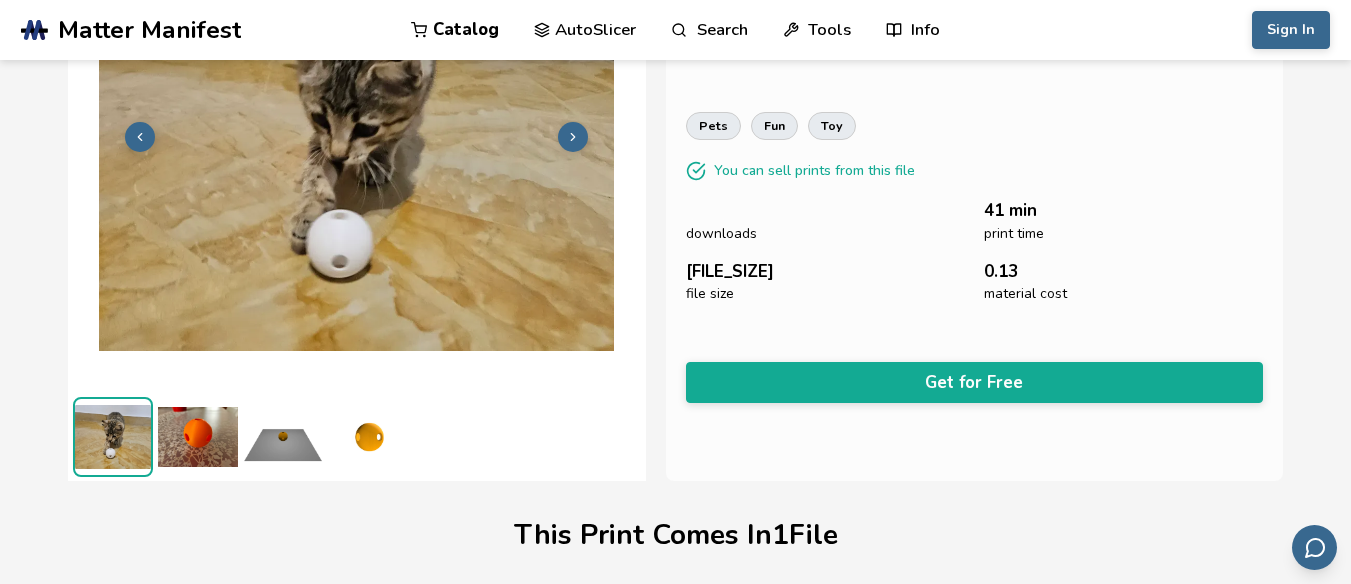 scroll, scrollTop: 1, scrollLeft: 0, axis: vertical 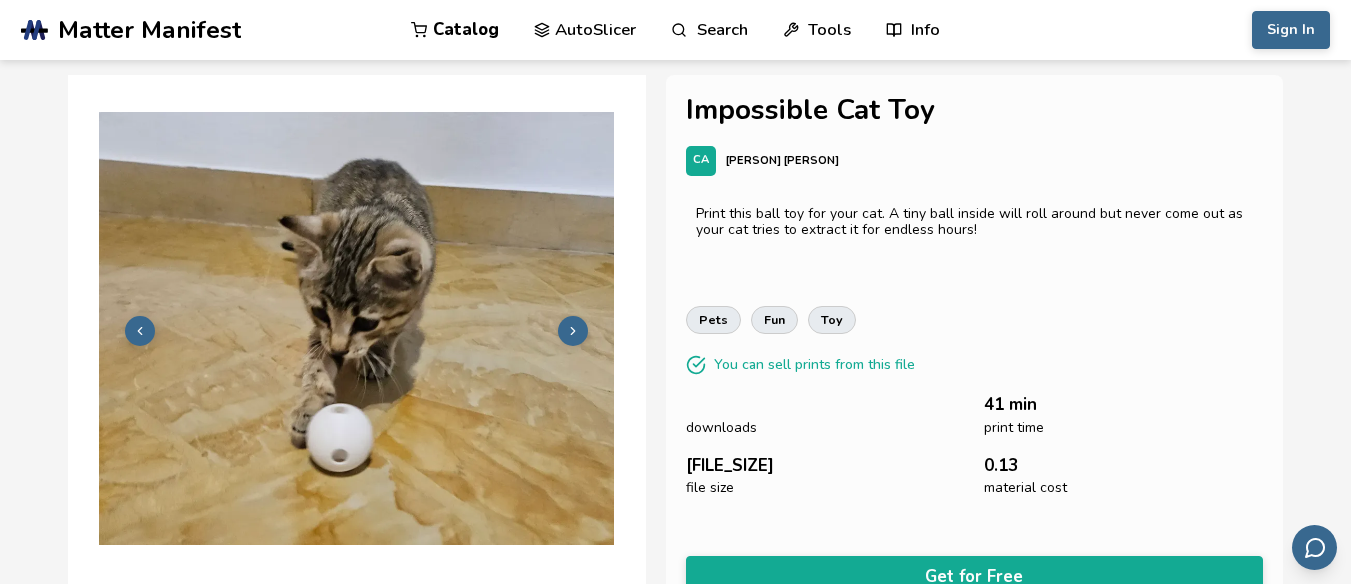 click 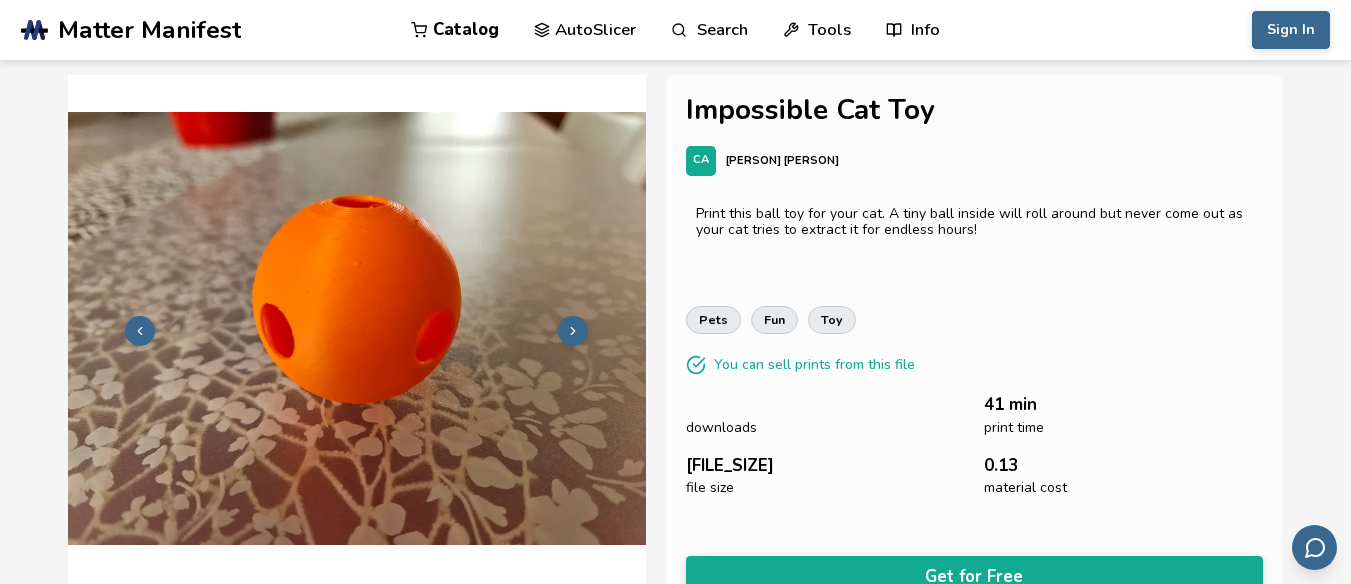 scroll, scrollTop: 86, scrollLeft: 0, axis: vertical 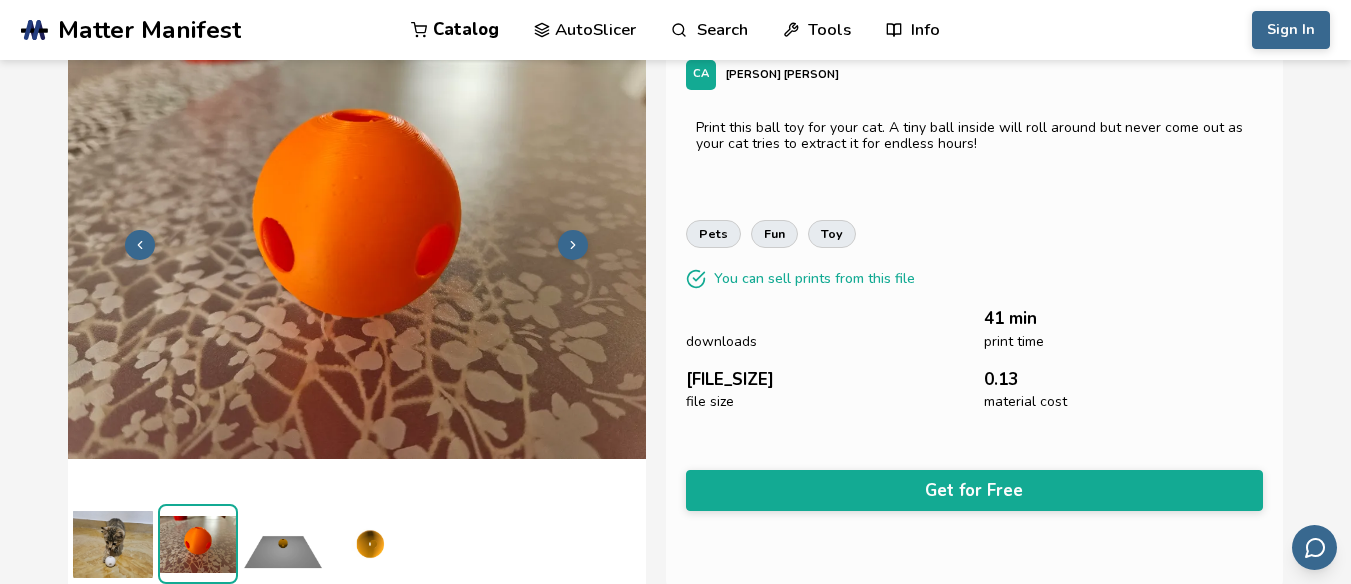 click 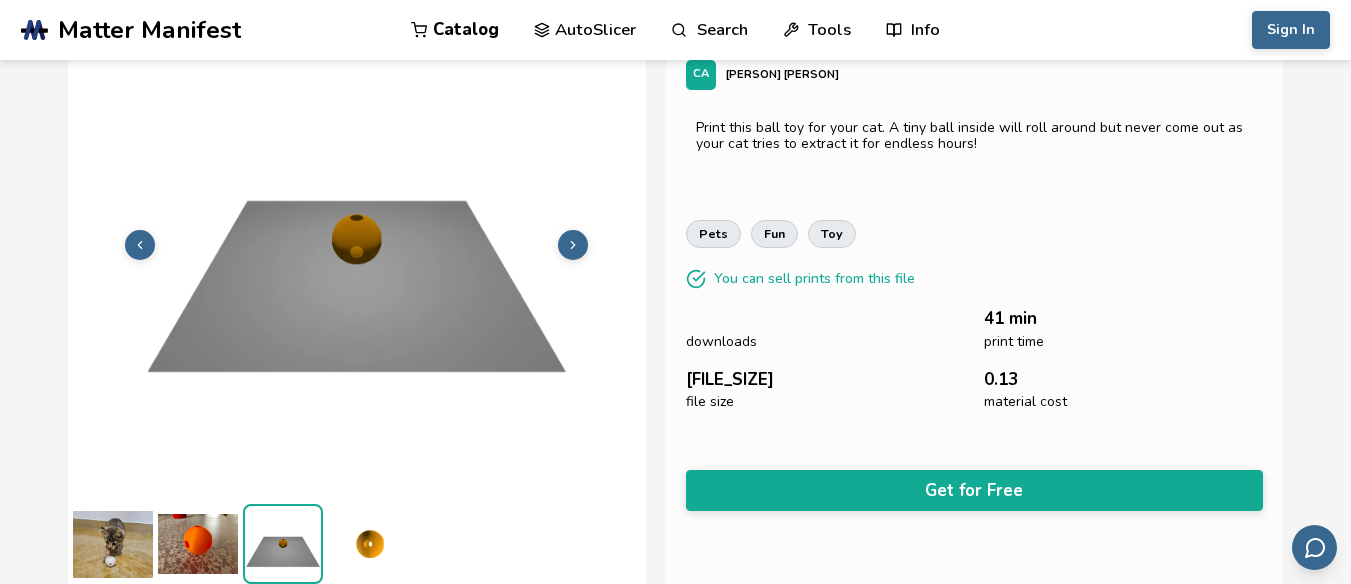 click 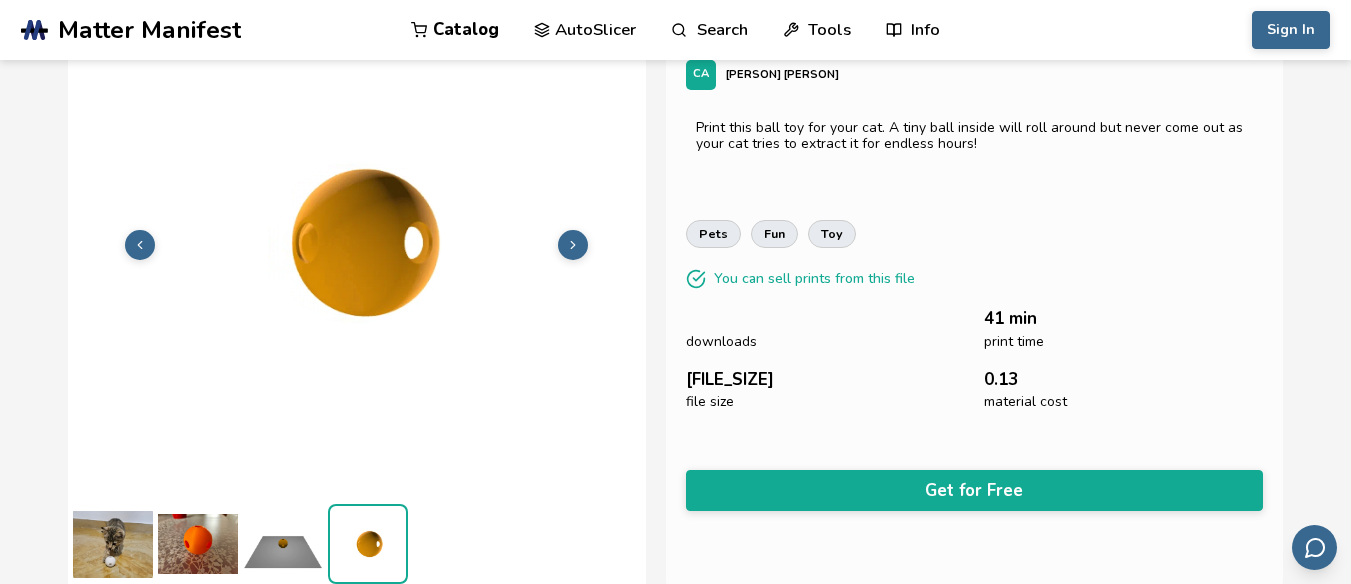 click 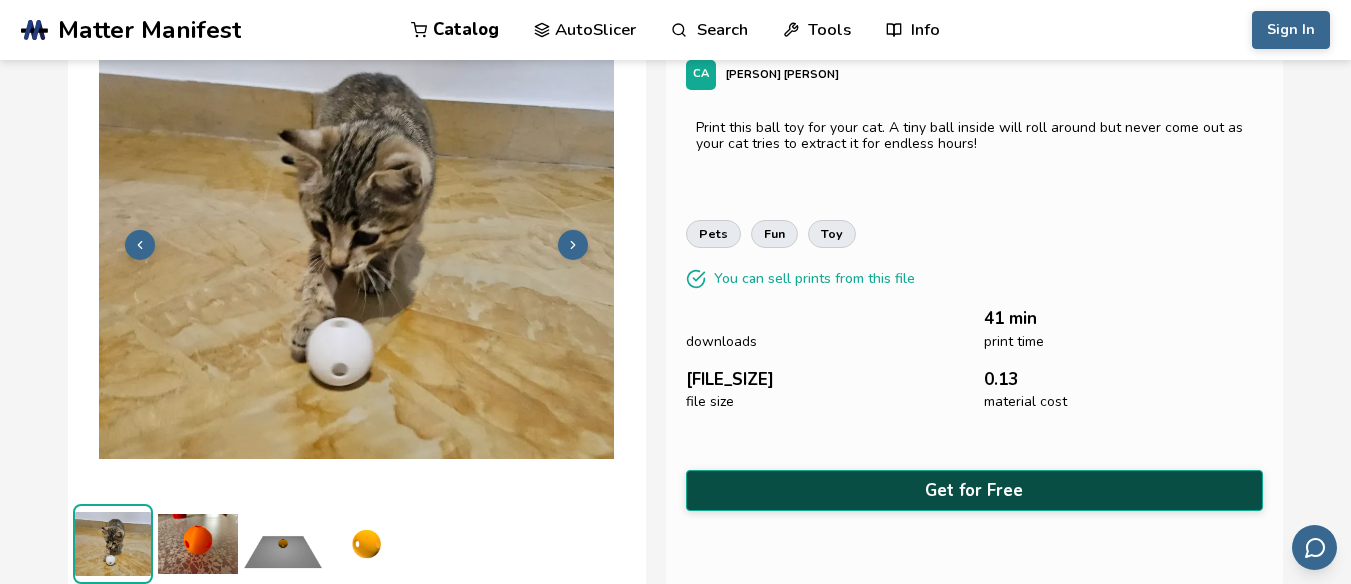 click on "Get for Free" at bounding box center [975, 490] 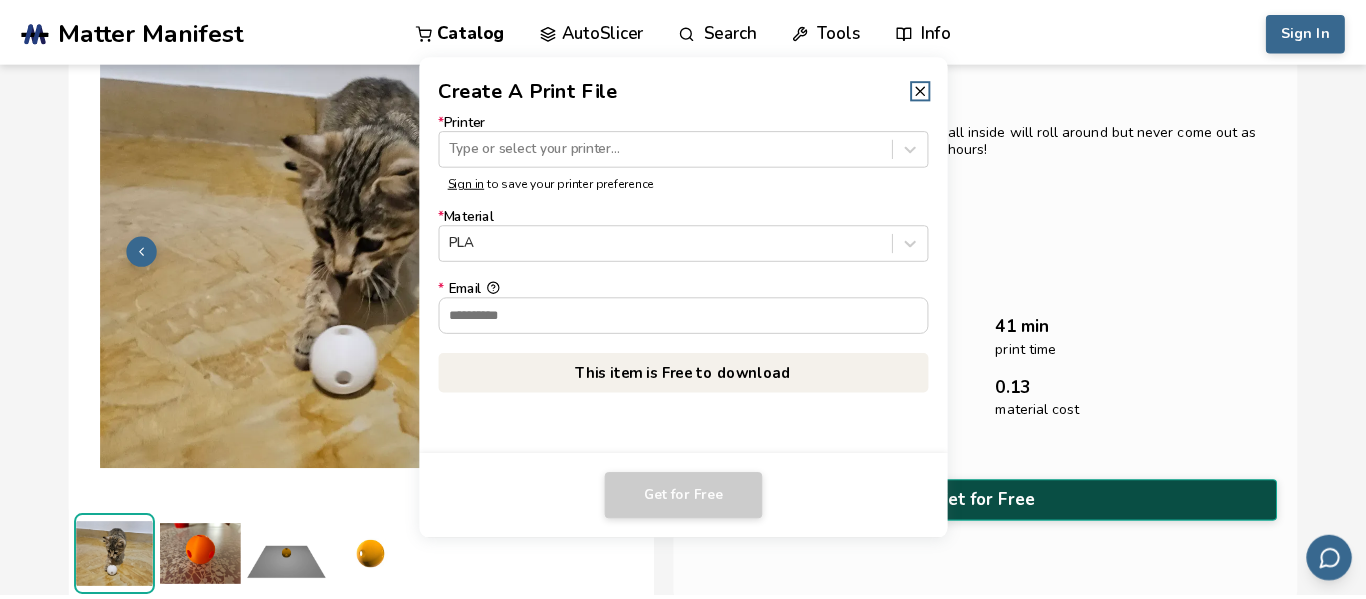 scroll, scrollTop: 83, scrollLeft: 0, axis: vertical 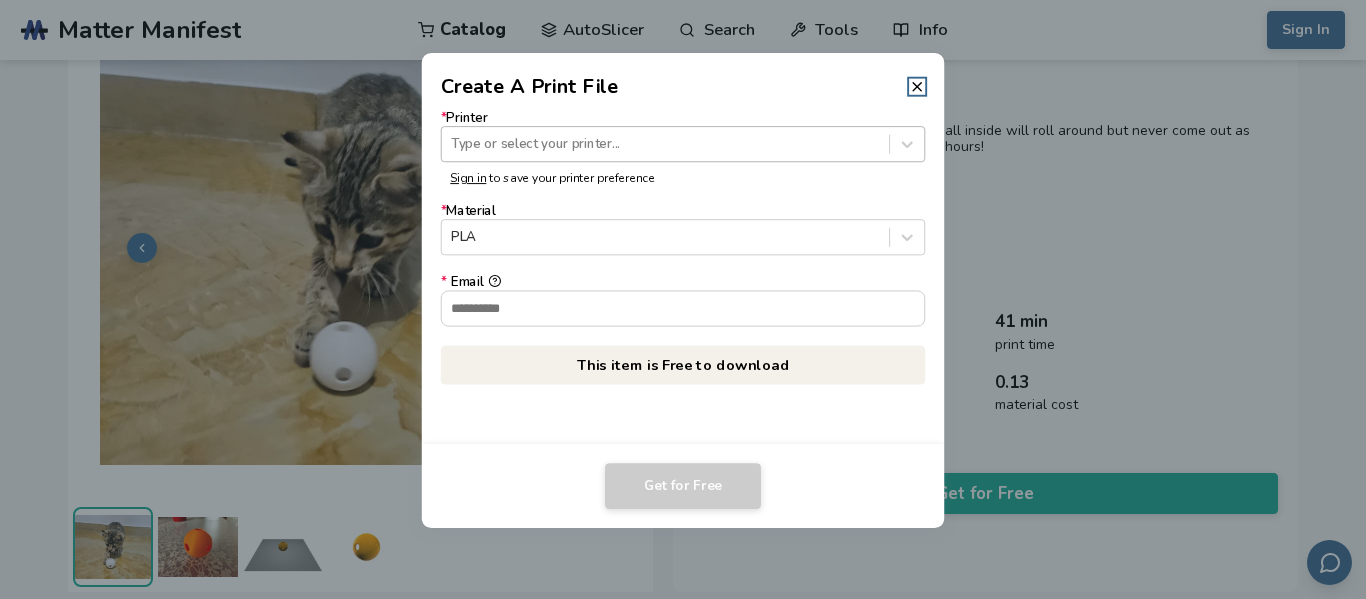 click at bounding box center (665, 144) 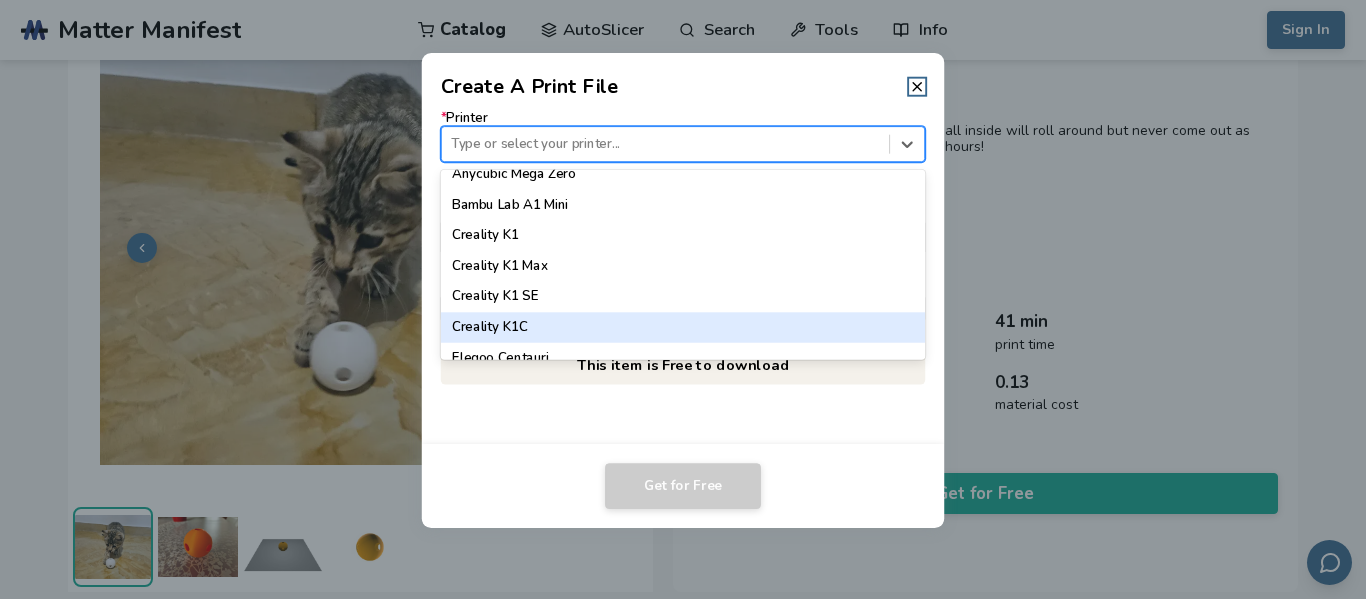 scroll, scrollTop: 400, scrollLeft: 0, axis: vertical 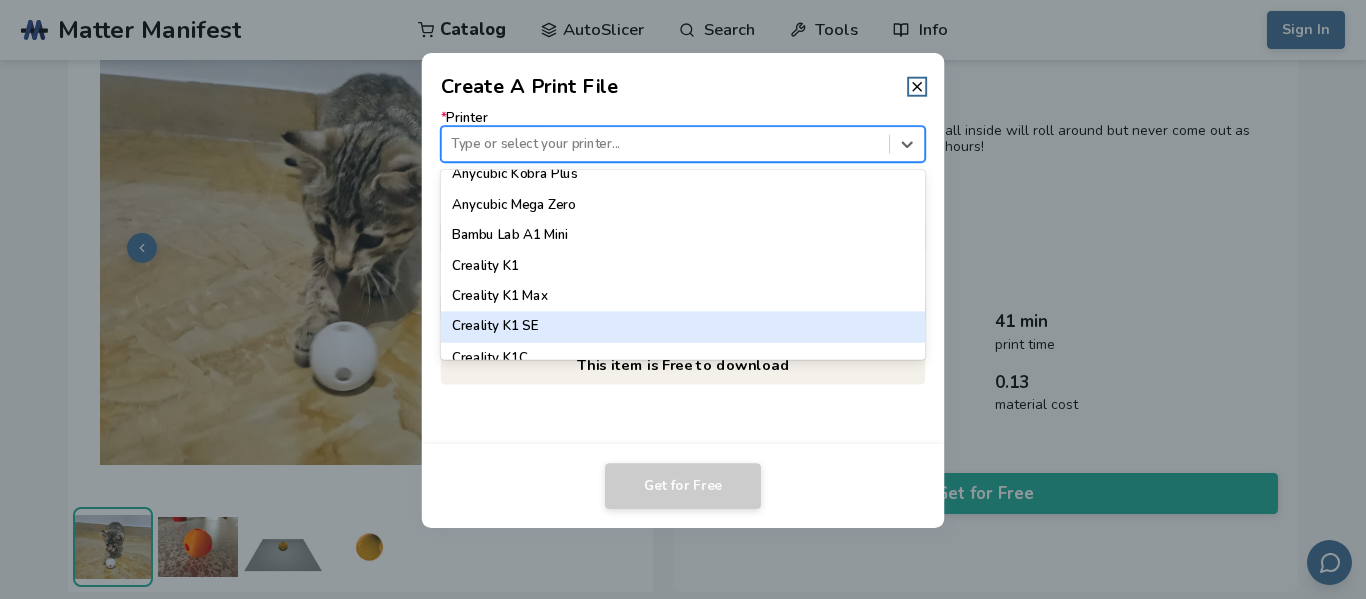 click on "Creality K1 SE" at bounding box center [683, 327] 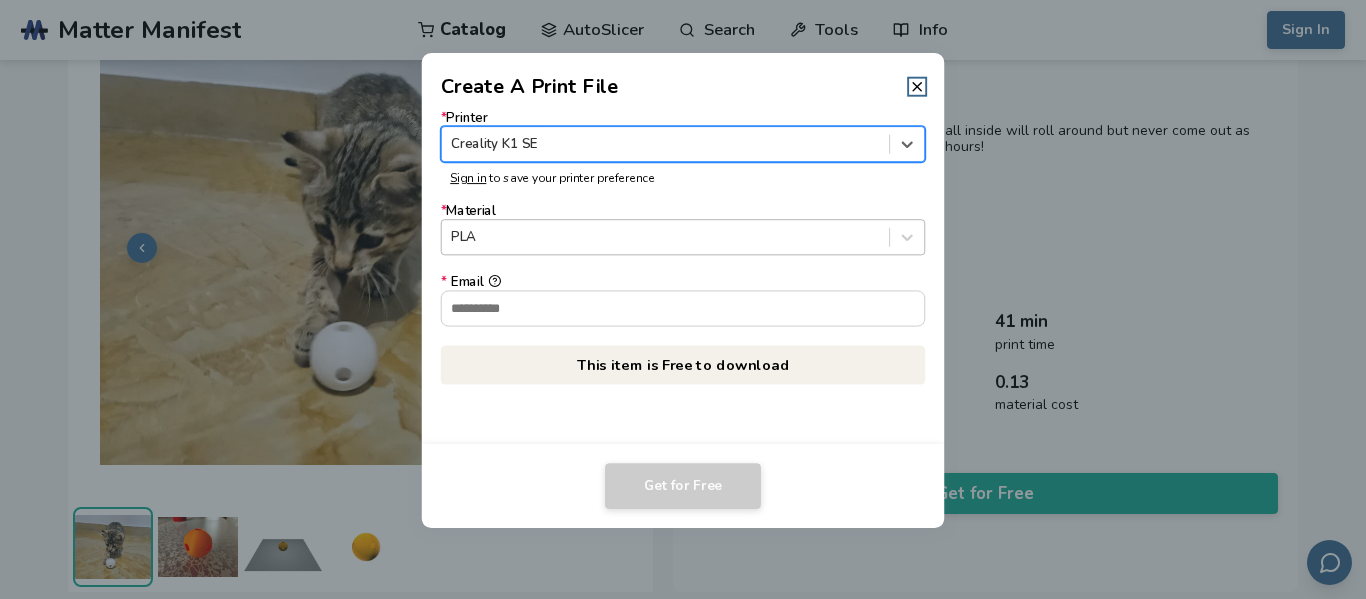 click at bounding box center [665, 237] 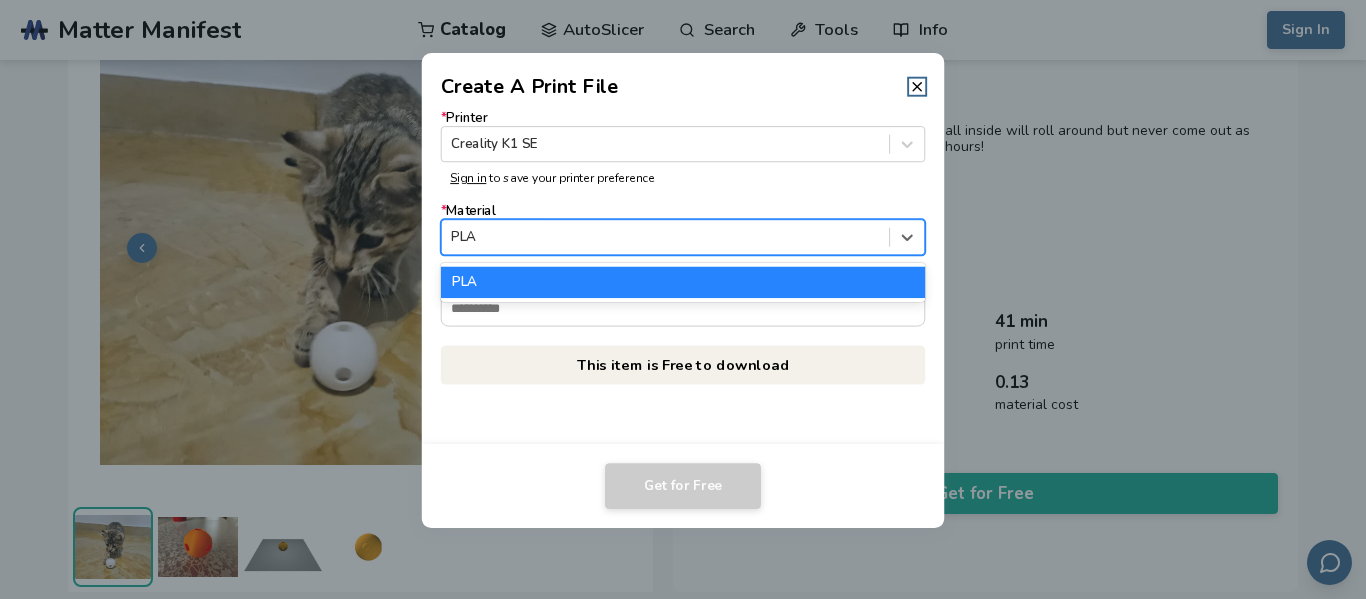 click on "PLA" at bounding box center [683, 282] 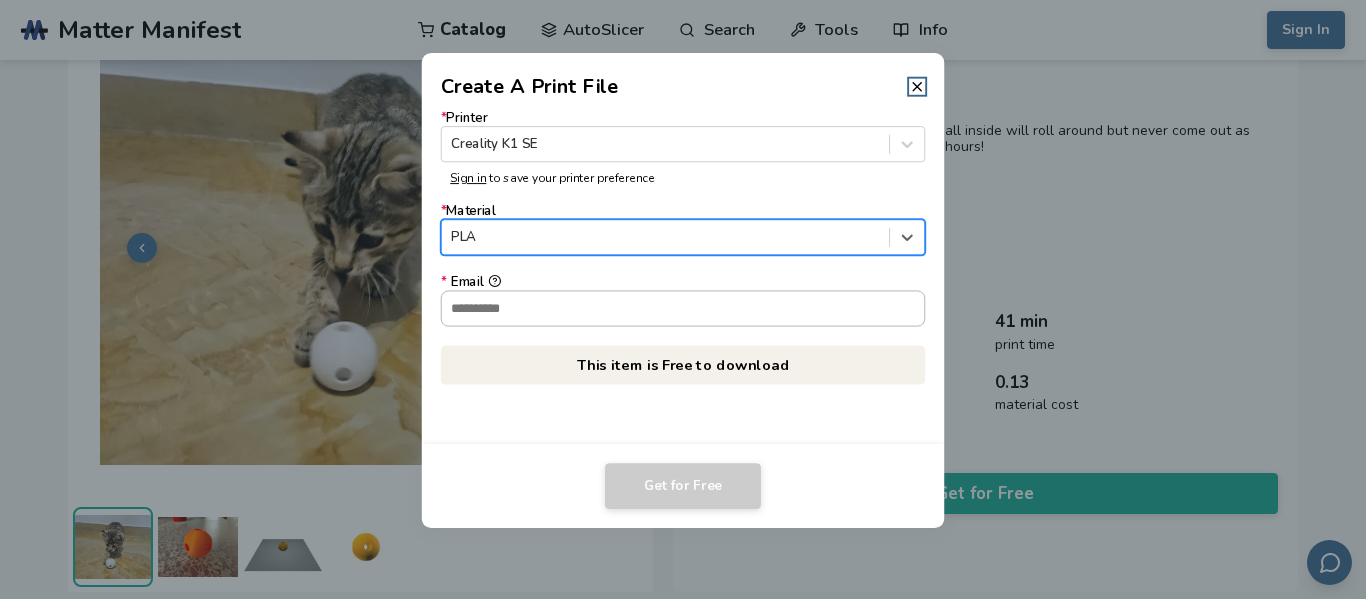 click on "* Email" at bounding box center [683, 308] 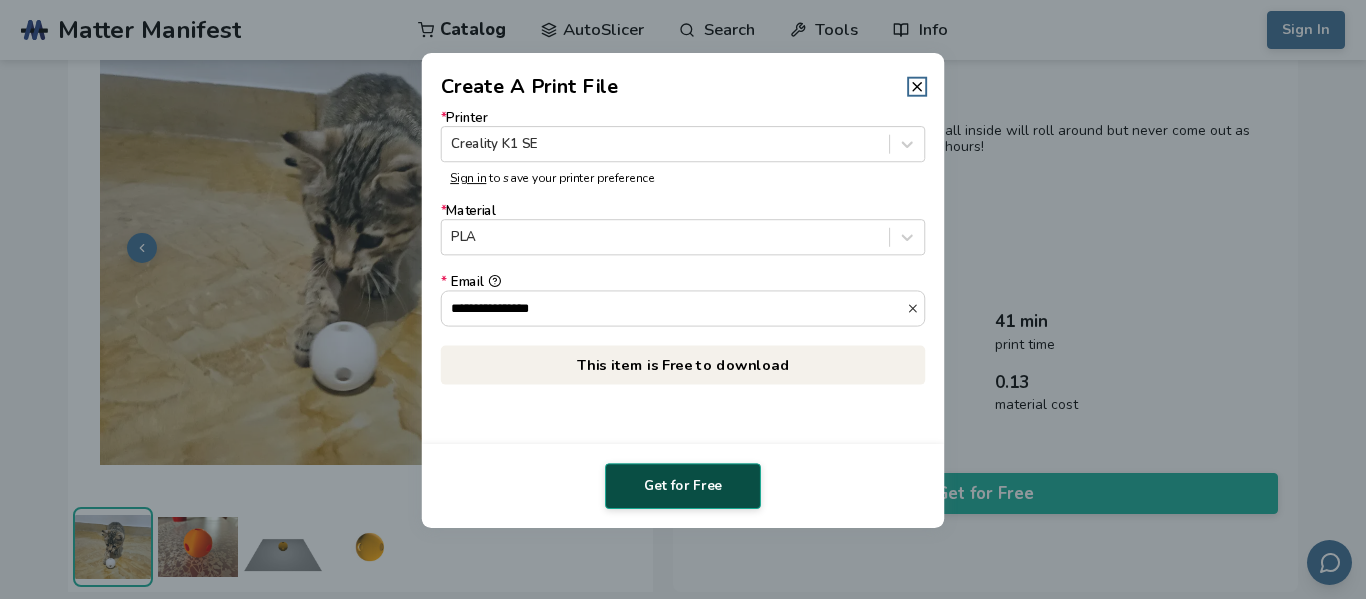 type on "**********" 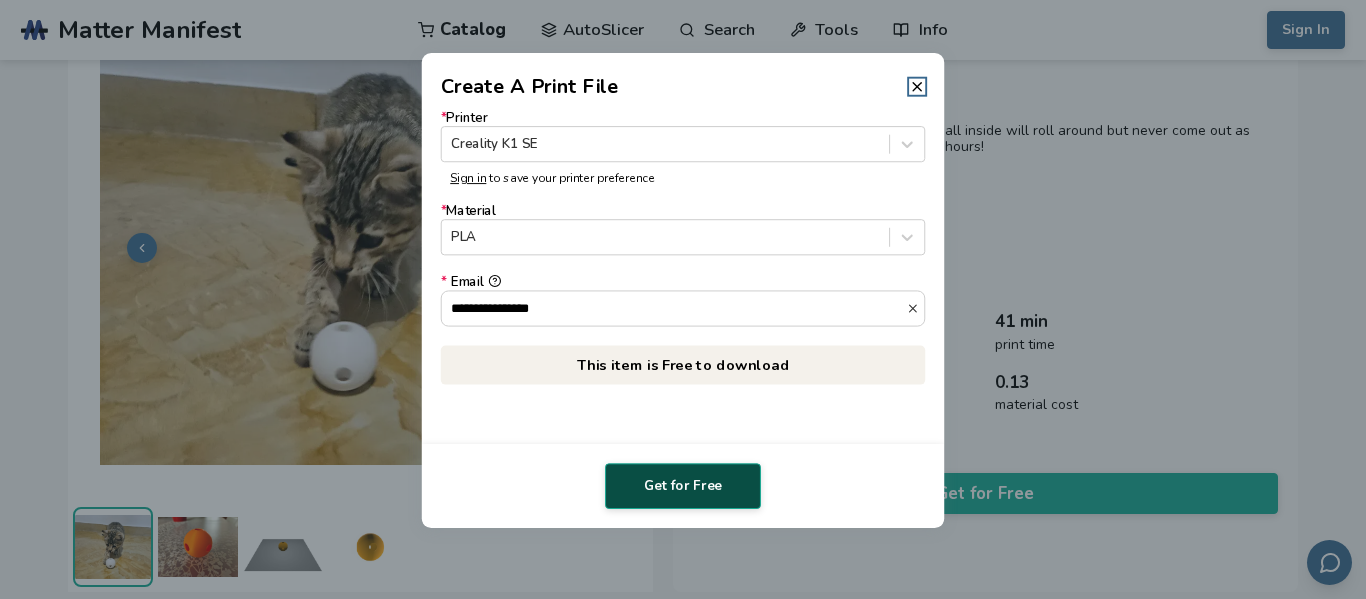 click on "Get for Free" at bounding box center [683, 486] 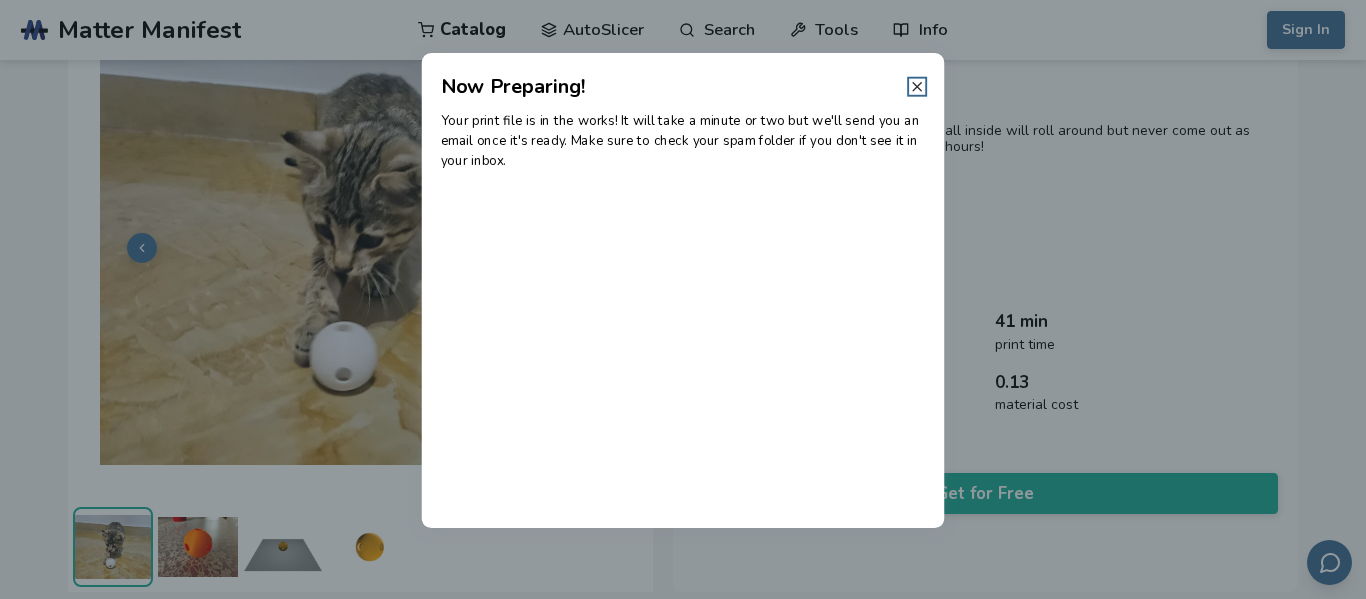 click 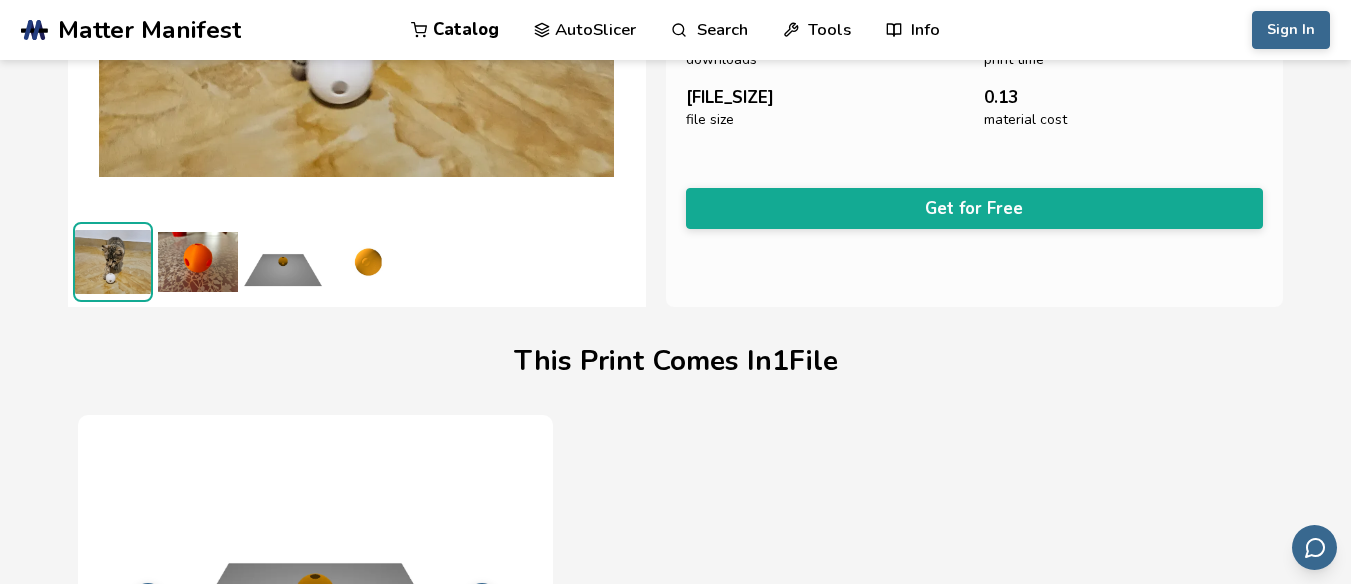 scroll, scrollTop: 386, scrollLeft: 0, axis: vertical 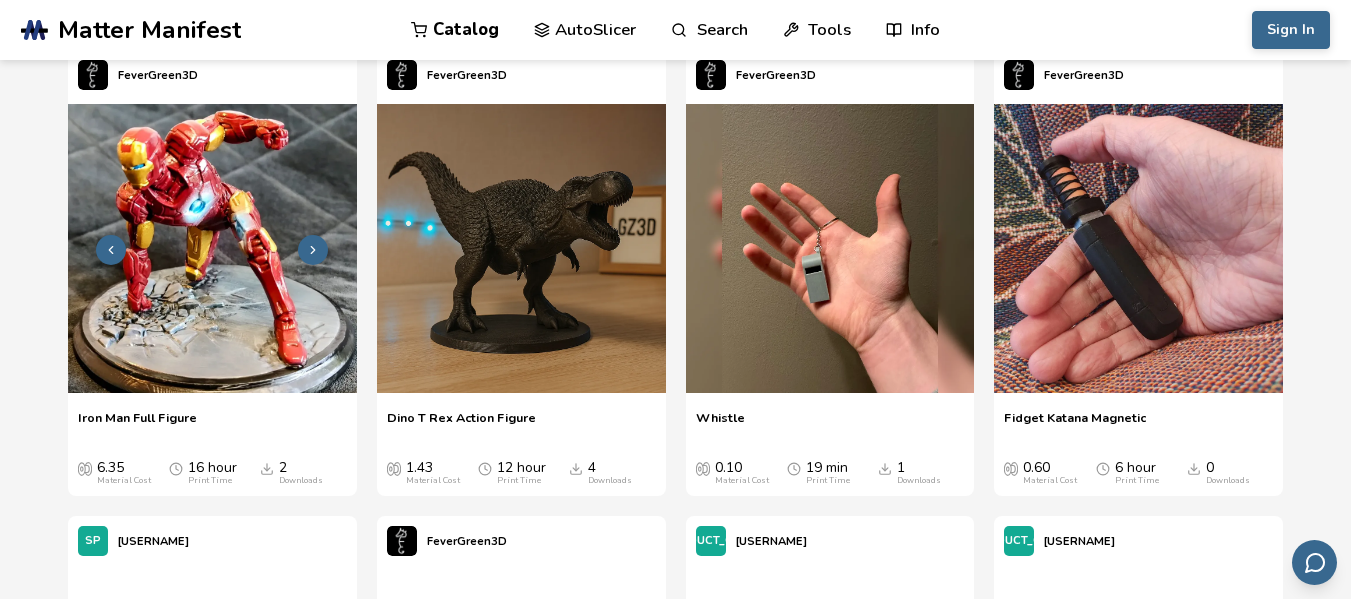 click at bounding box center (212, 248) 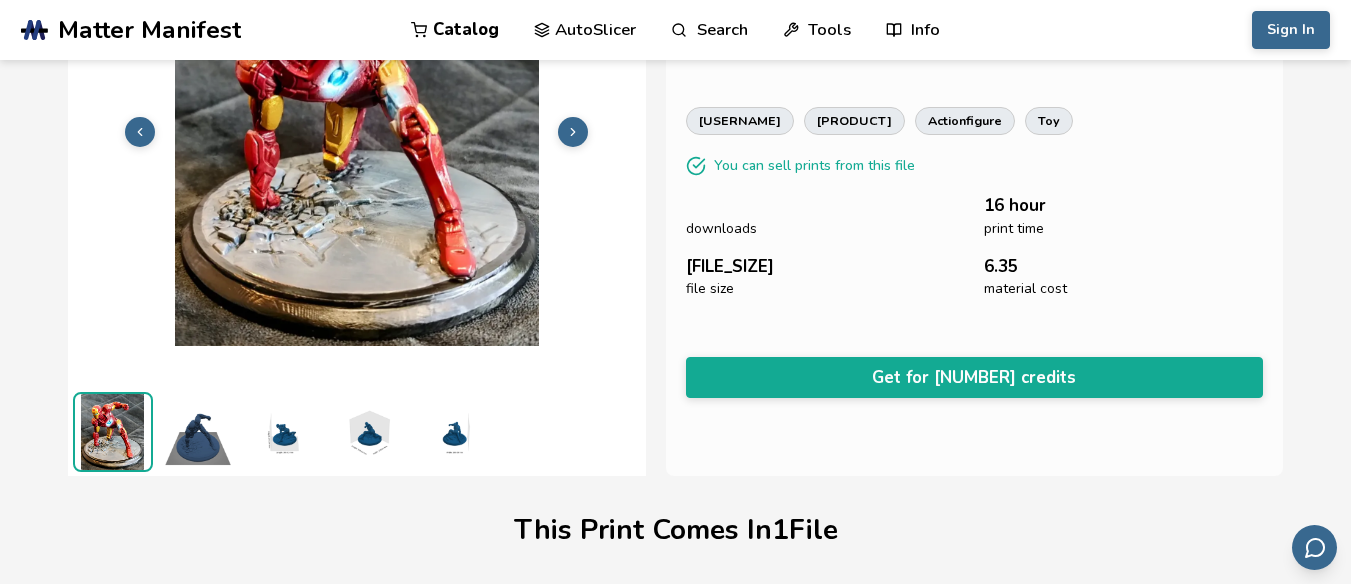 scroll, scrollTop: 200, scrollLeft: 0, axis: vertical 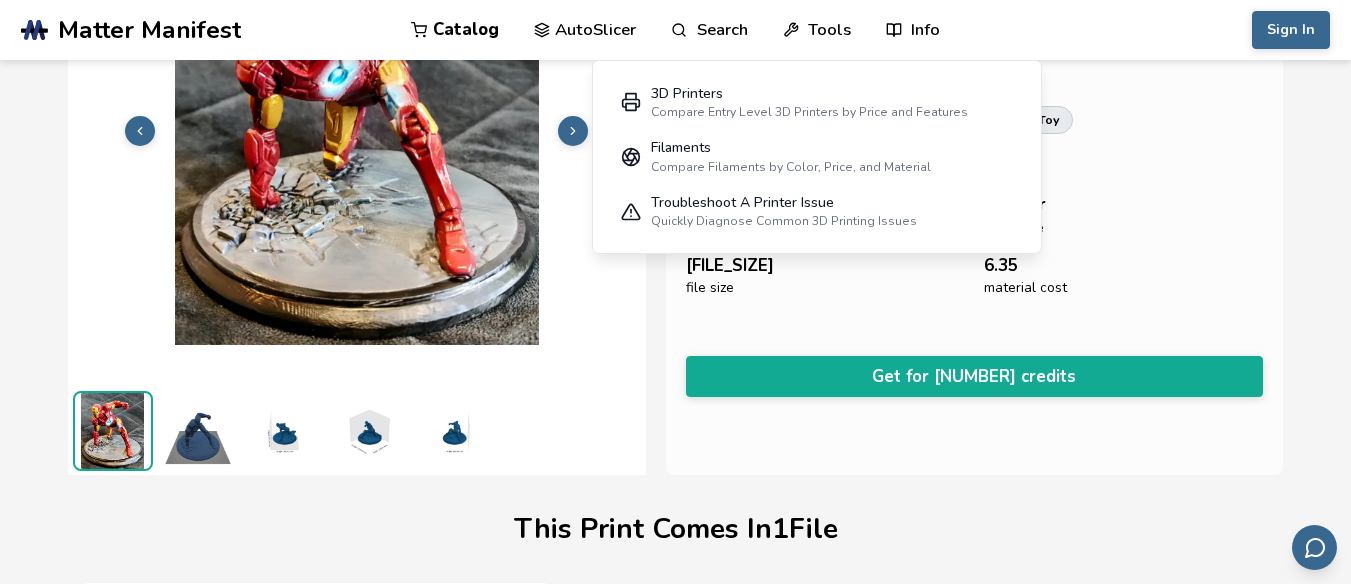 click on "[BRAND] Catalog AutoSlicer Search Tools 3D Printers Compare Entry Level 3D Printers by Price and Features Filaments Compare Filaments by Color, Price, and Material Troubleshoot A Printer Issue Quickly Diagnose Common 3D Printing Issues Info Catalog AutoSlicer Search Tools Info Catalog AutoSlicer Search Tools Info Catalog AutoSlicer Search Tools Info" at bounding box center (675, 30) 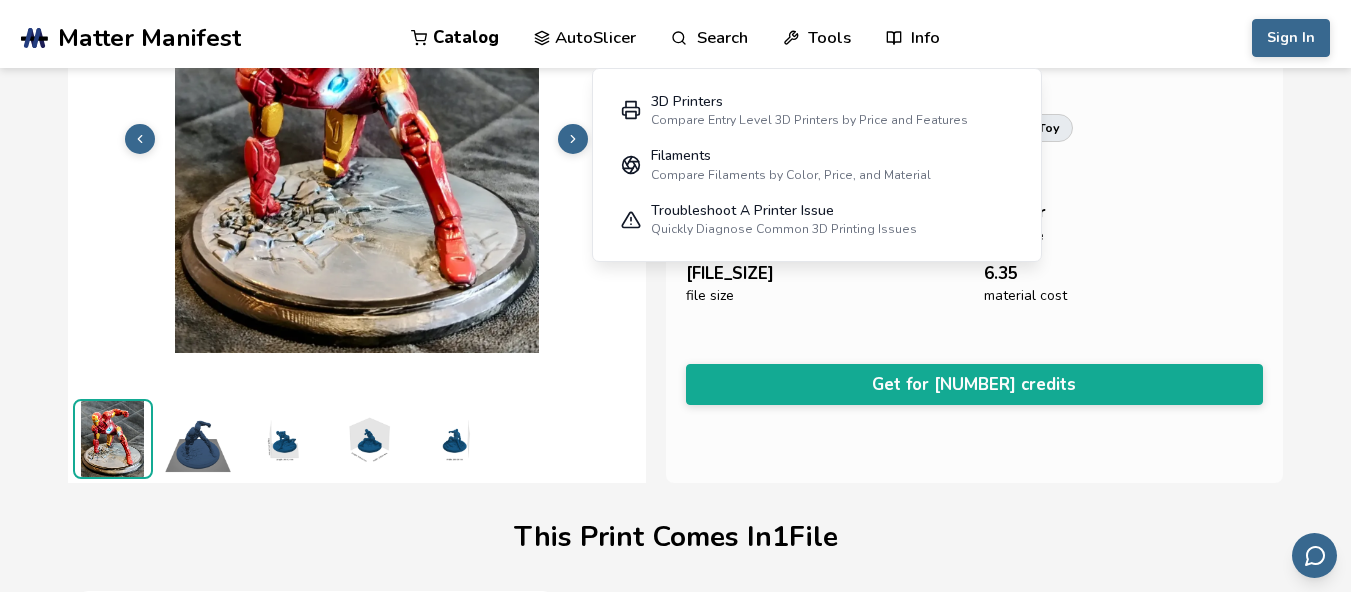 scroll, scrollTop: 0, scrollLeft: 0, axis: both 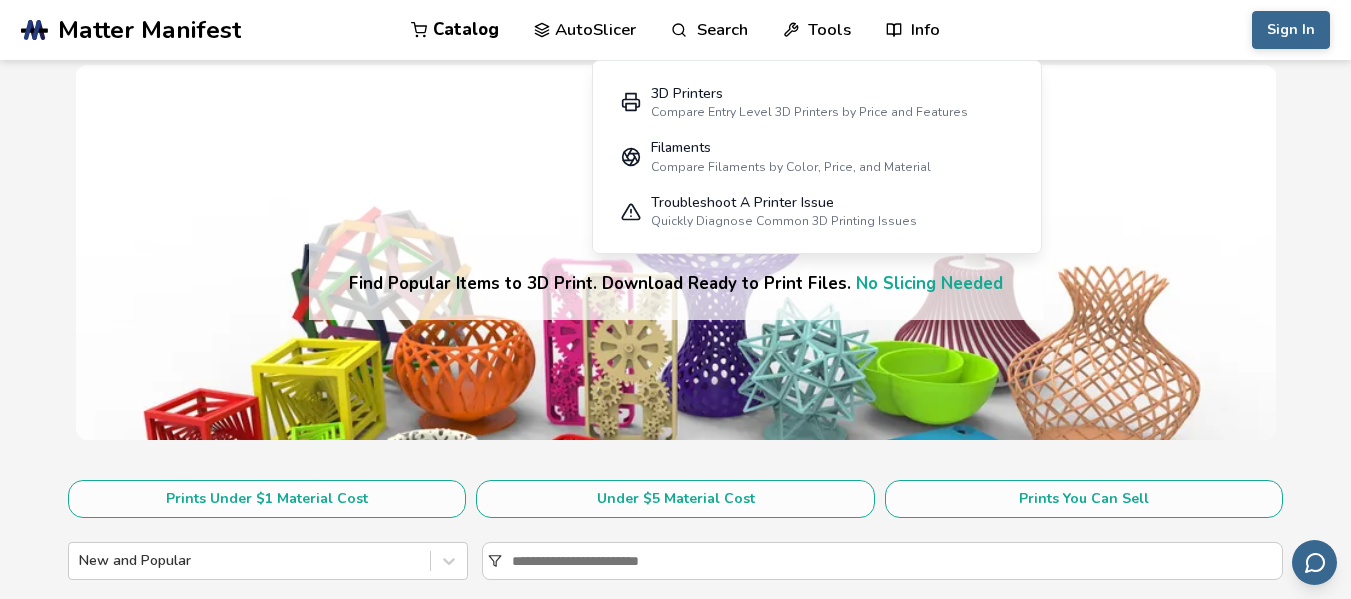 click on "AutoSlicer" at bounding box center (585, 30) 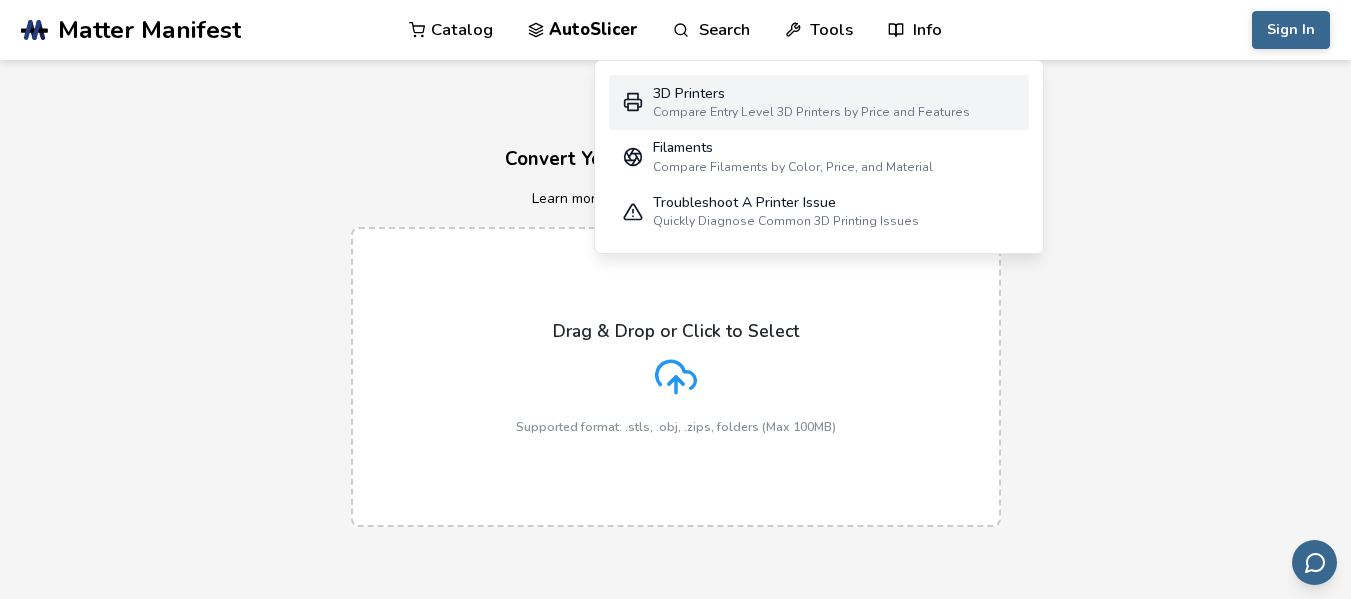 click on "Compare Entry Level 3D Printers by Price and Features" at bounding box center [811, 112] 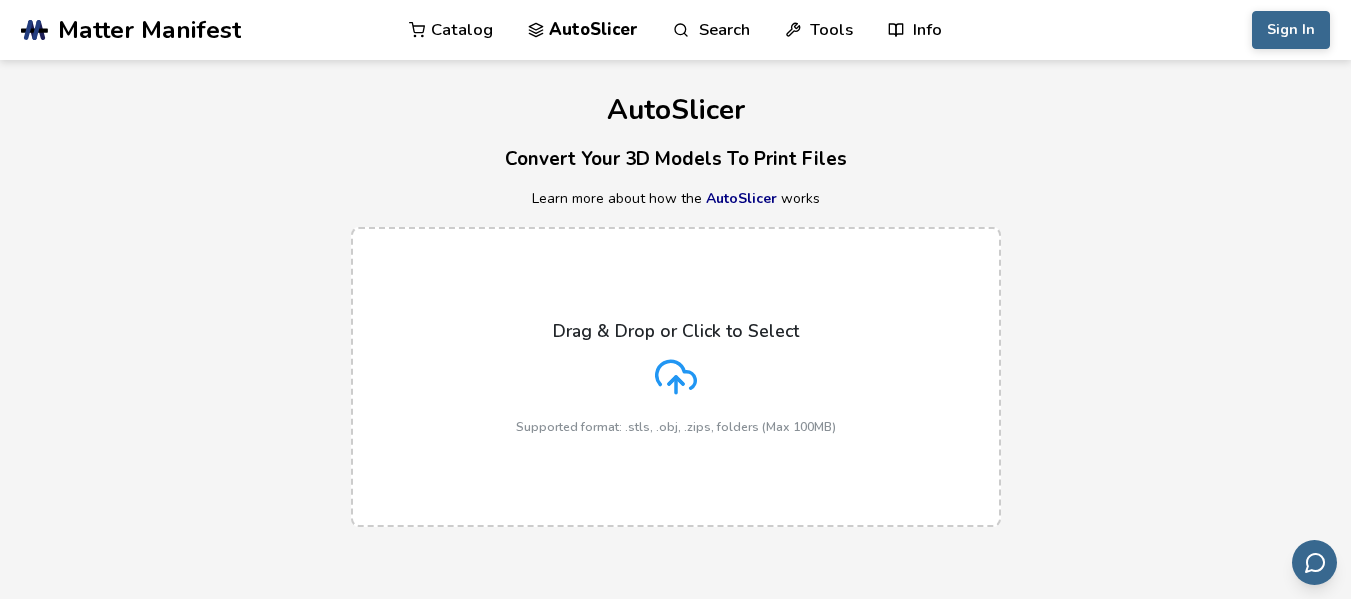 select on "**********" 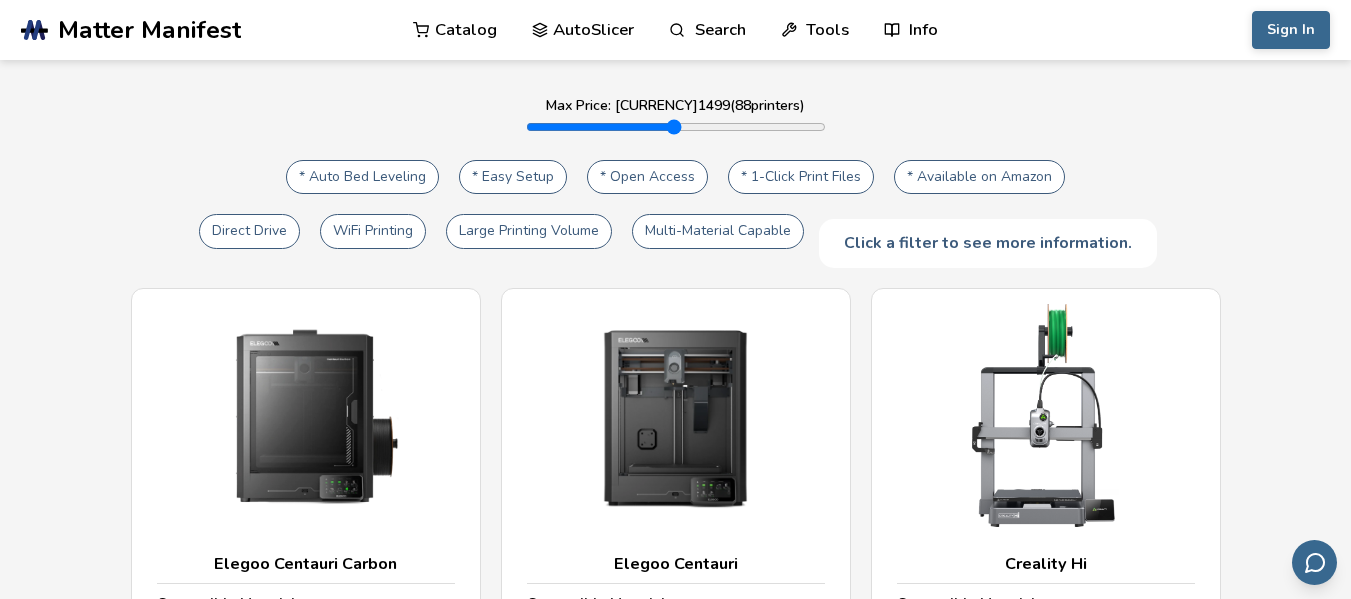 scroll, scrollTop: 400, scrollLeft: 0, axis: vertical 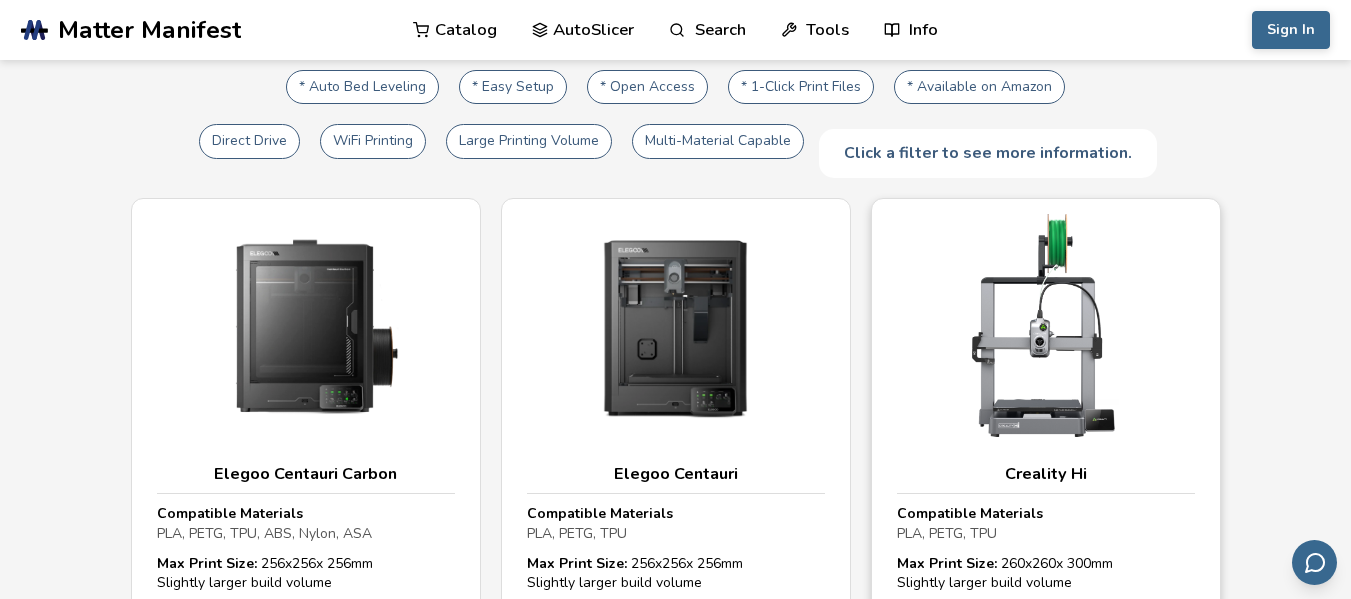 click at bounding box center [1046, 326] 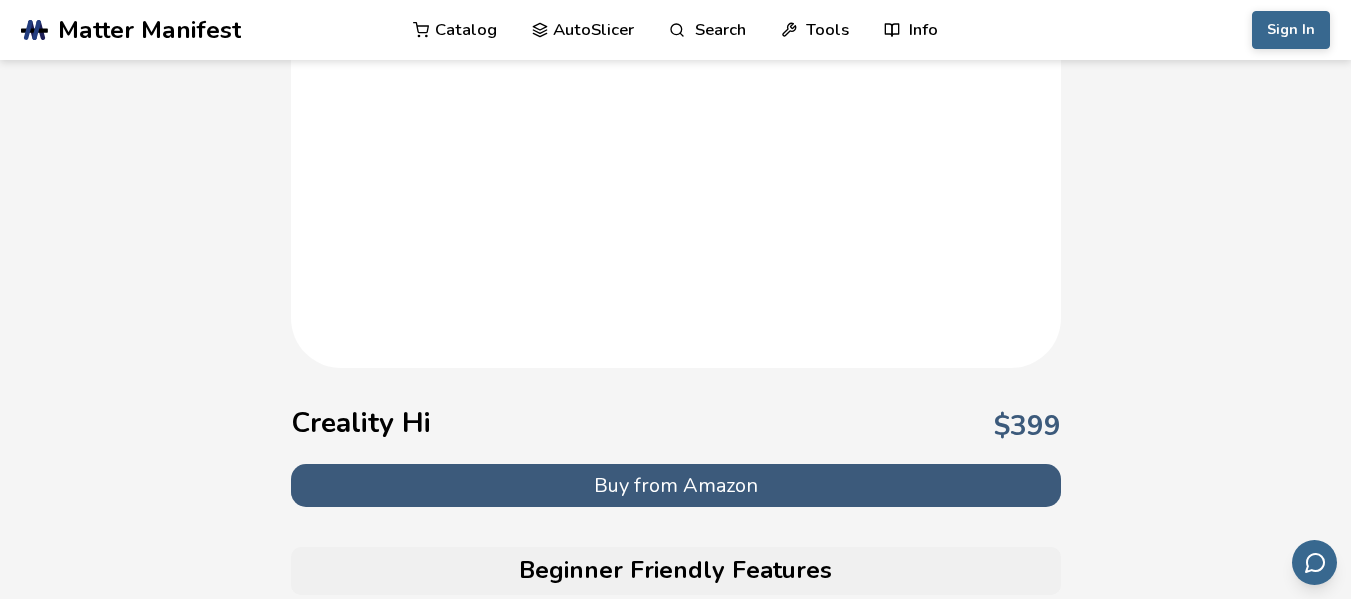 scroll, scrollTop: 0, scrollLeft: 0, axis: both 